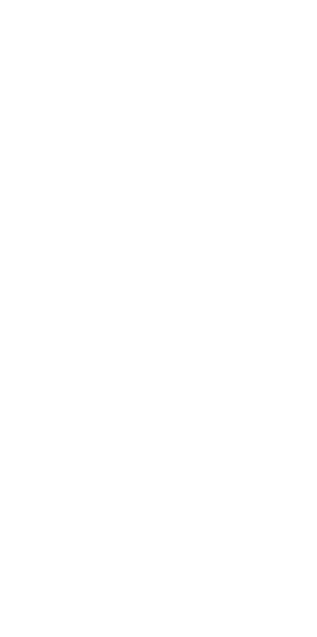 scroll, scrollTop: 0, scrollLeft: 0, axis: both 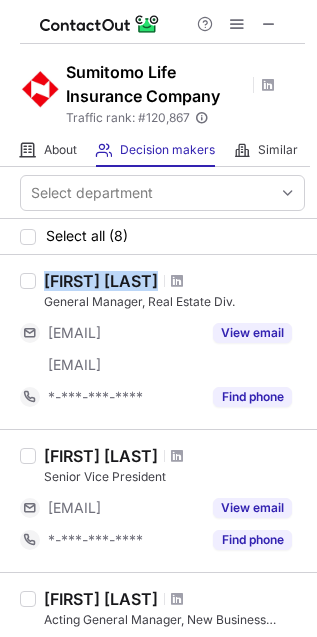 copy on "Masato Naitoh" 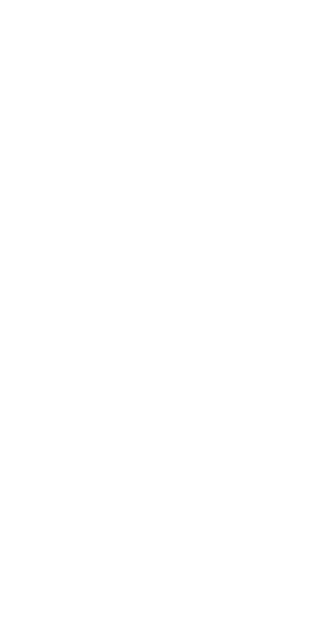 scroll, scrollTop: 0, scrollLeft: 0, axis: both 